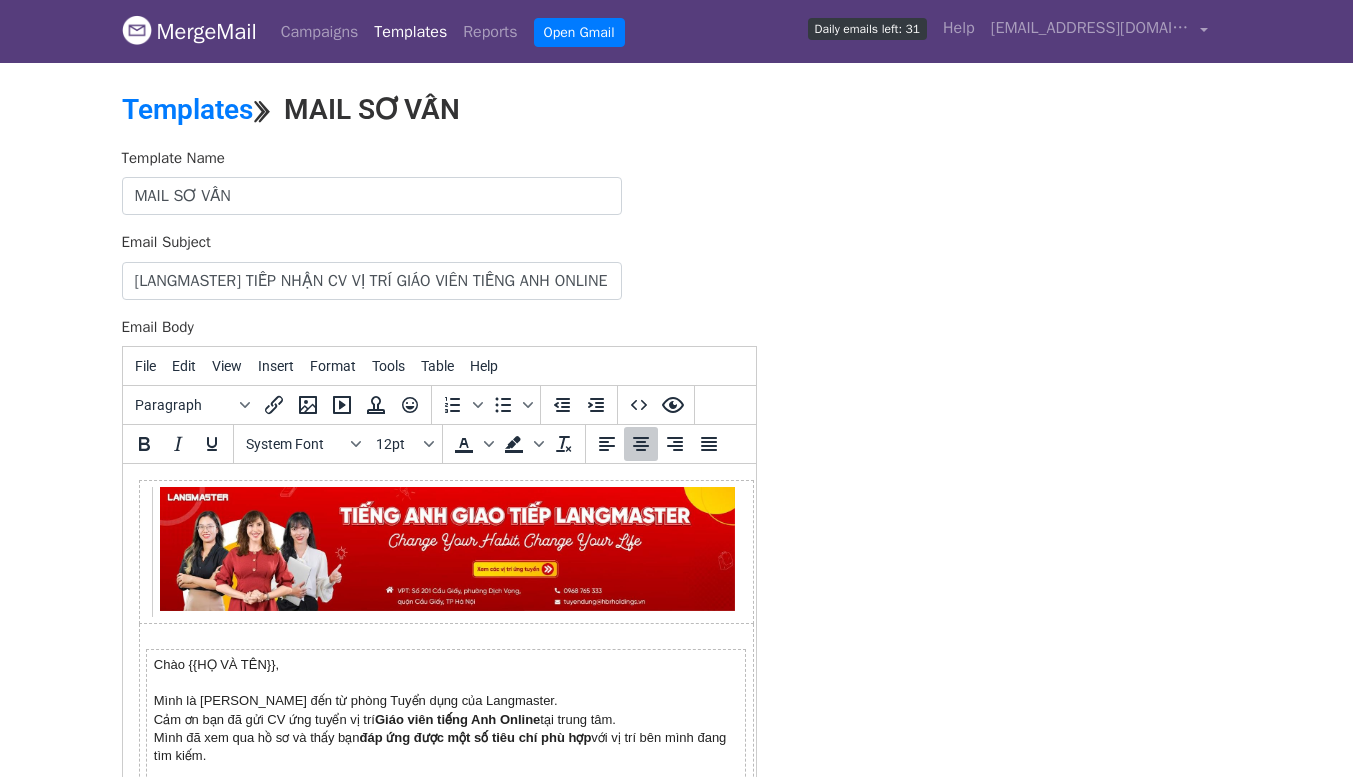 scroll, scrollTop: 0, scrollLeft: 0, axis: both 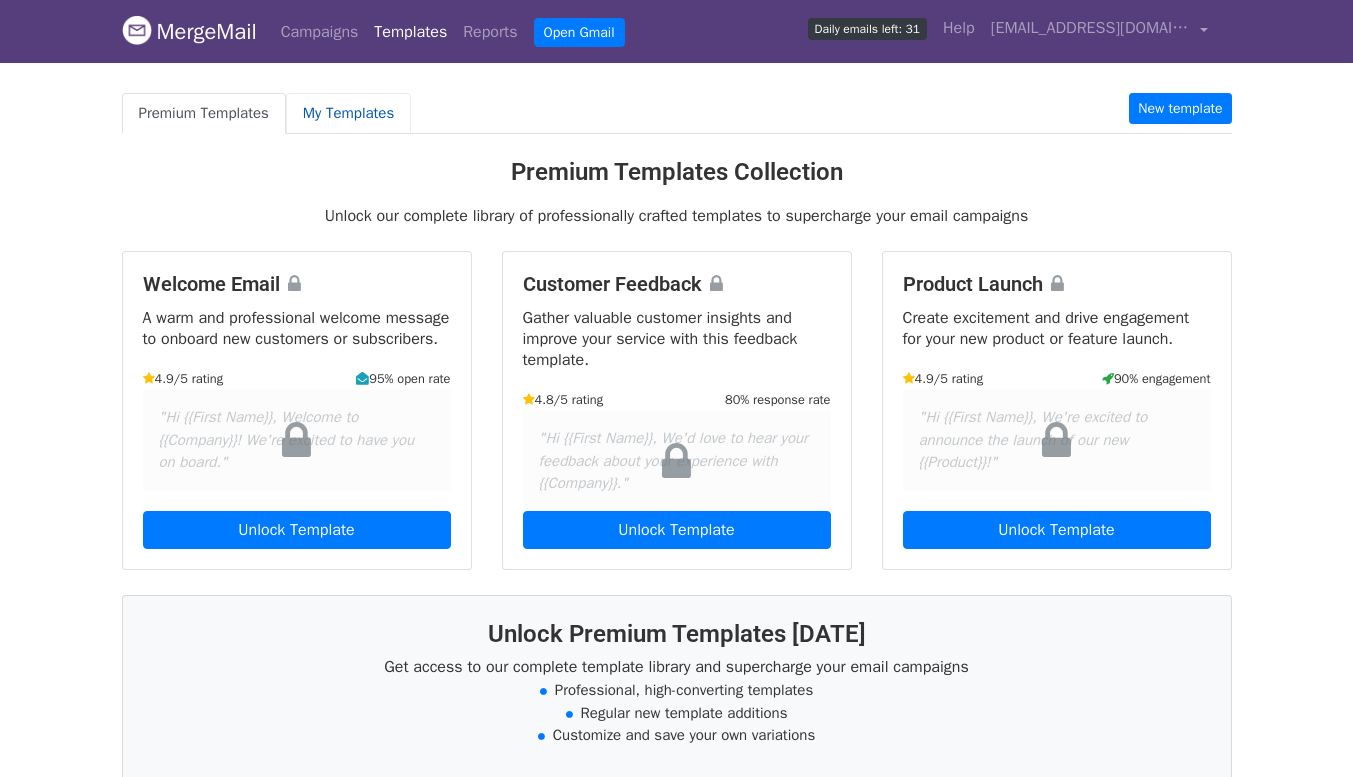 click on "My Templates" at bounding box center [348, 113] 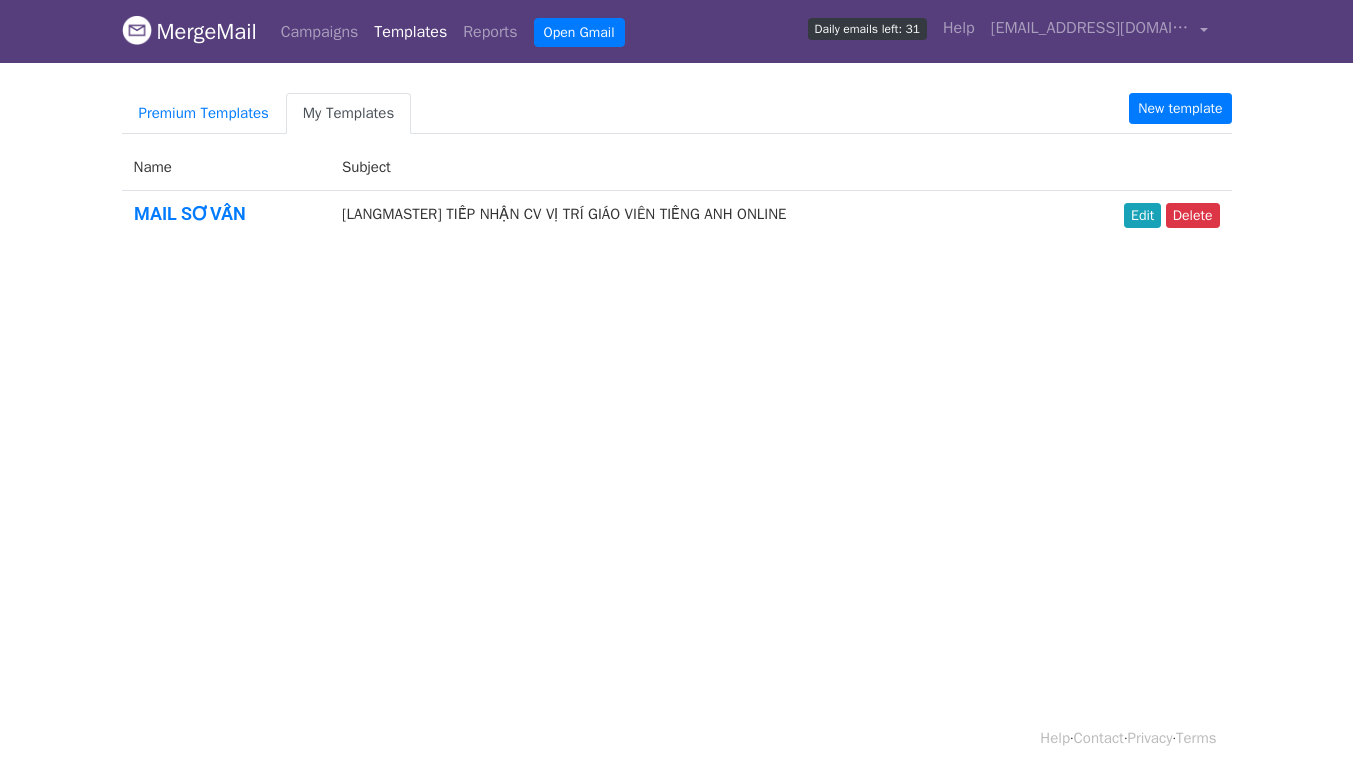 scroll, scrollTop: 0, scrollLeft: 0, axis: both 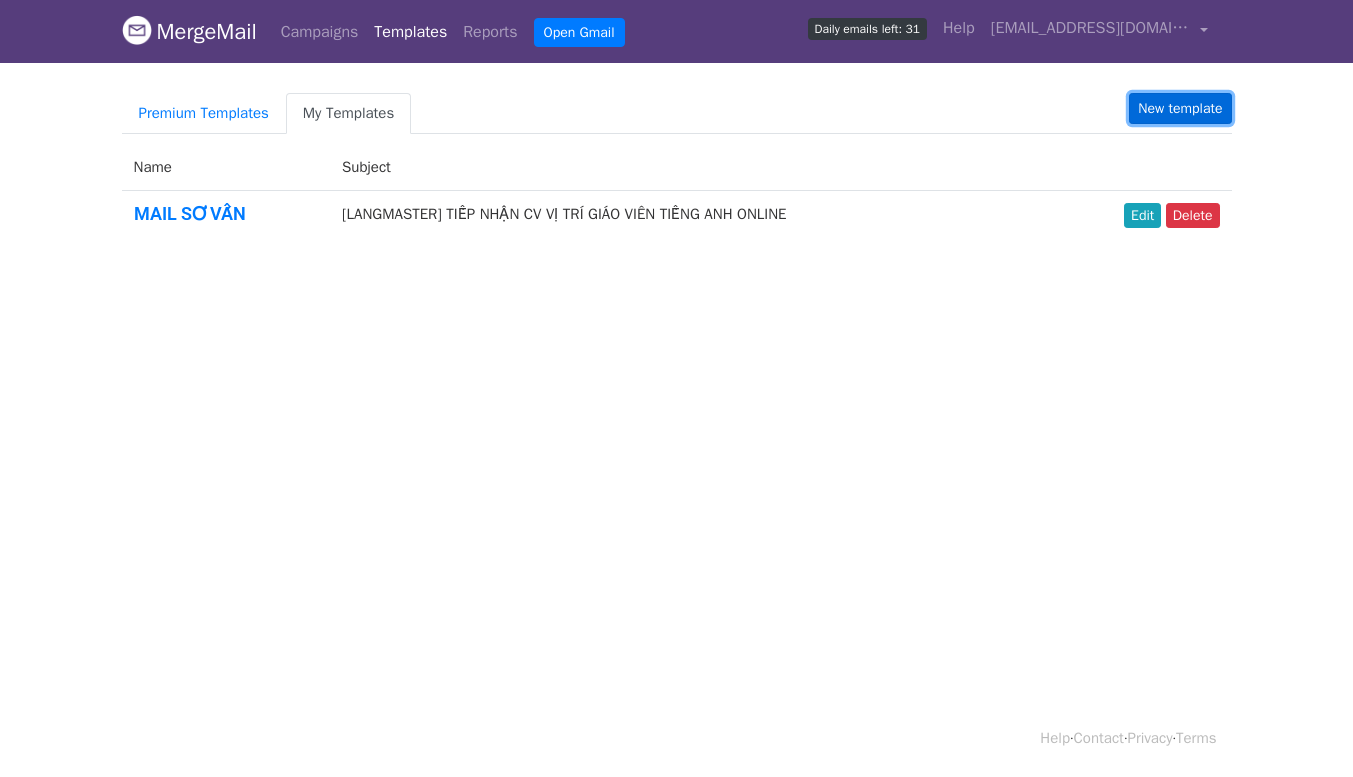 click on "New template" at bounding box center (1180, 108) 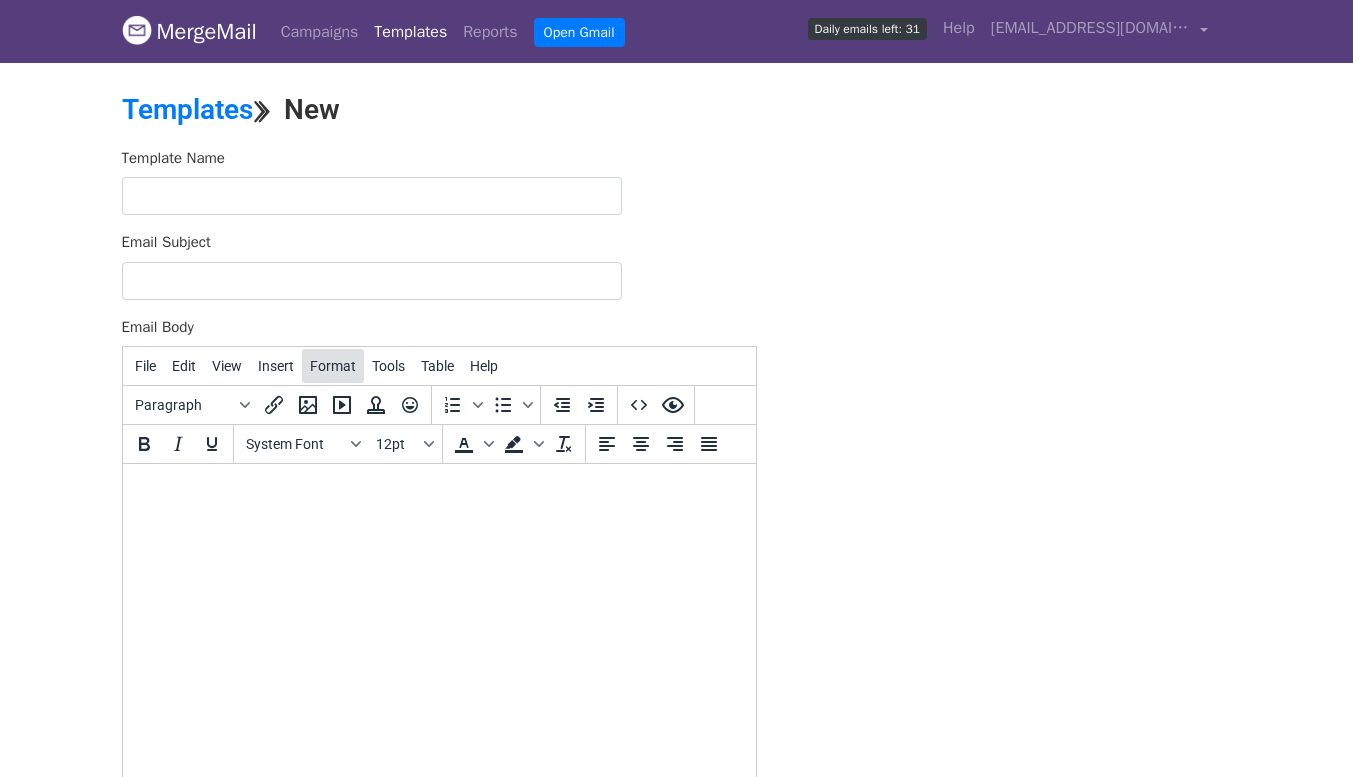 scroll, scrollTop: 0, scrollLeft: 0, axis: both 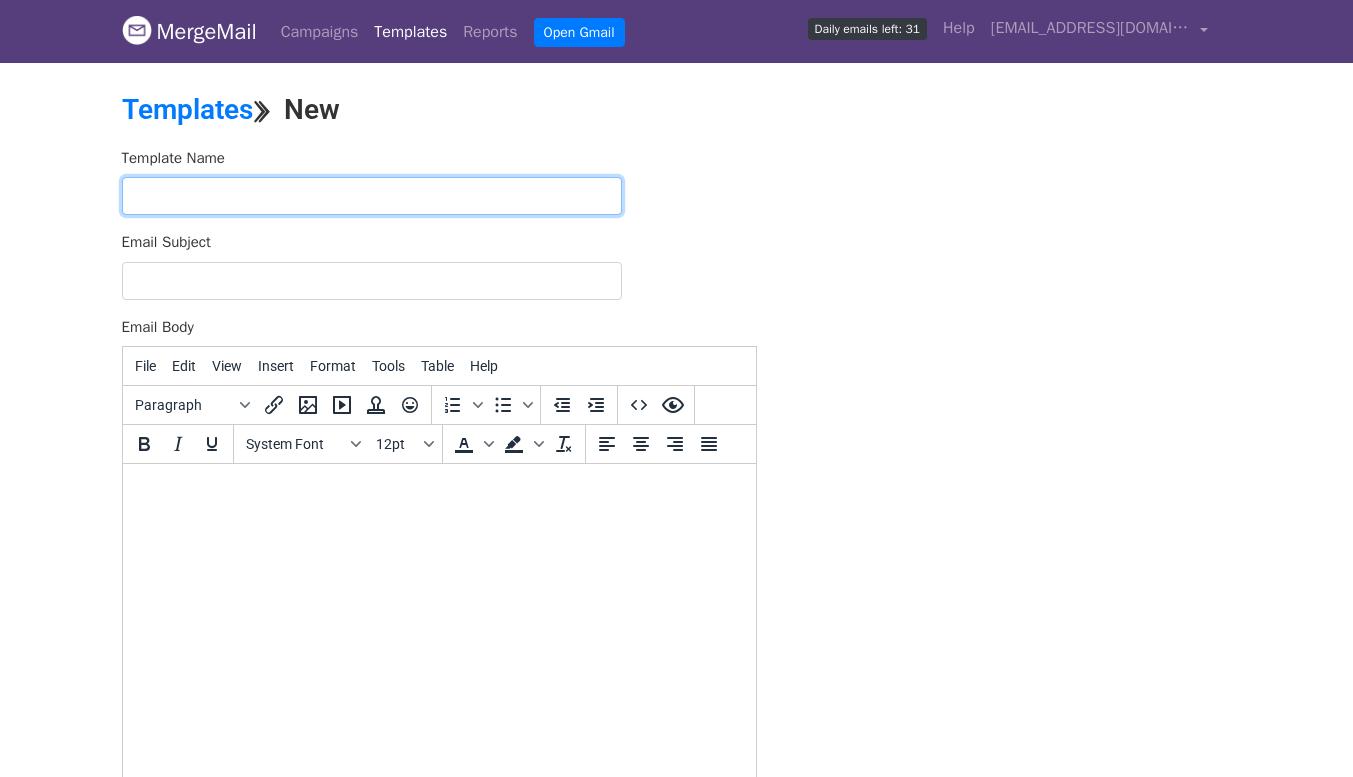 click at bounding box center (372, 196) 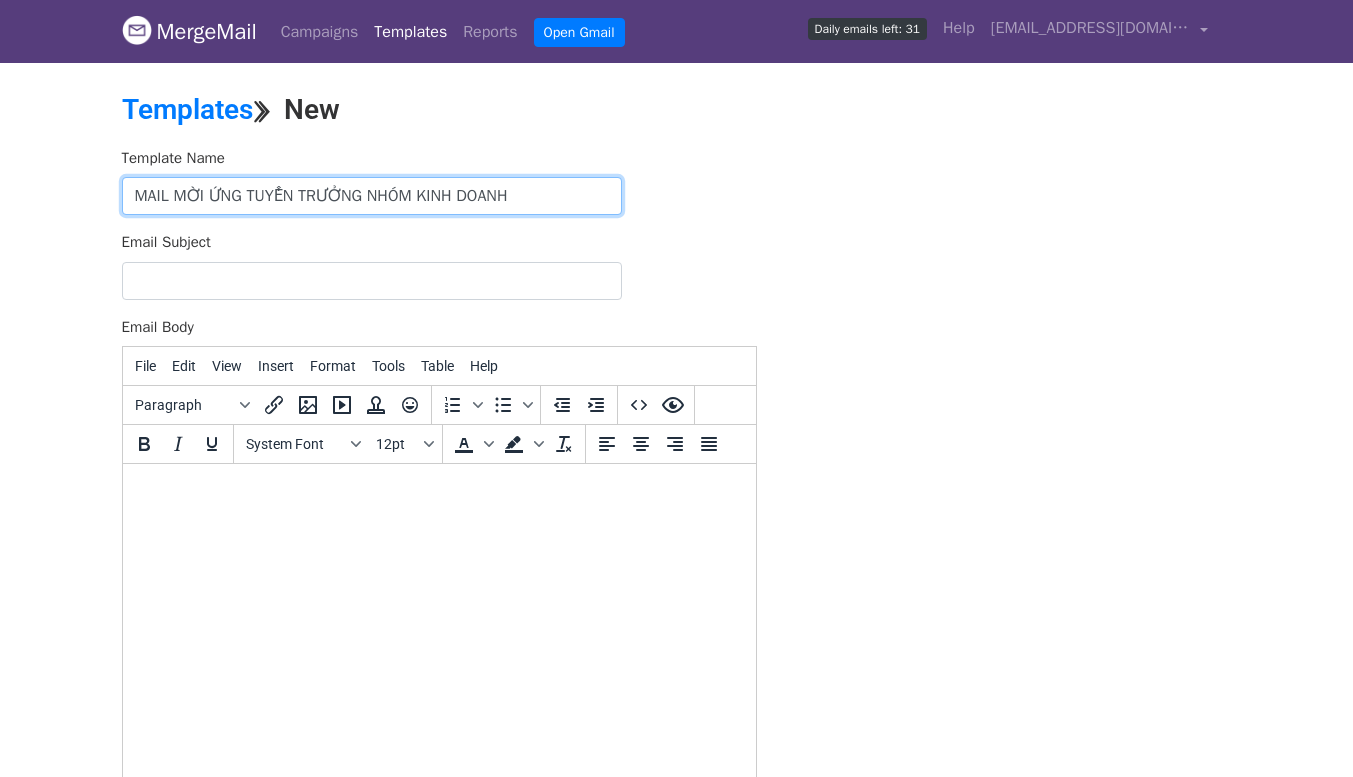 type on "MAIL MỜI ỨNG TUYỂN TRƯỞNG NHÓM KINH DOANH" 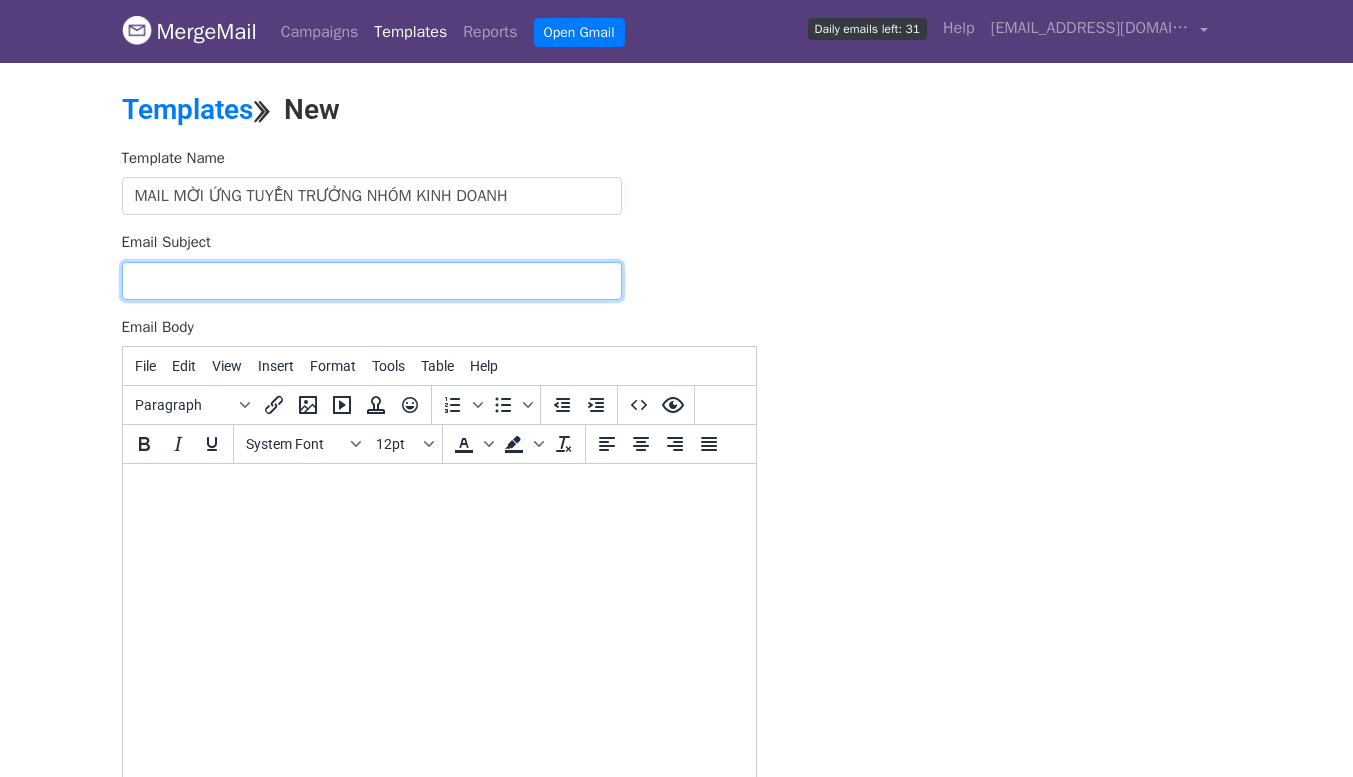 click on "Email Subject" at bounding box center (372, 281) 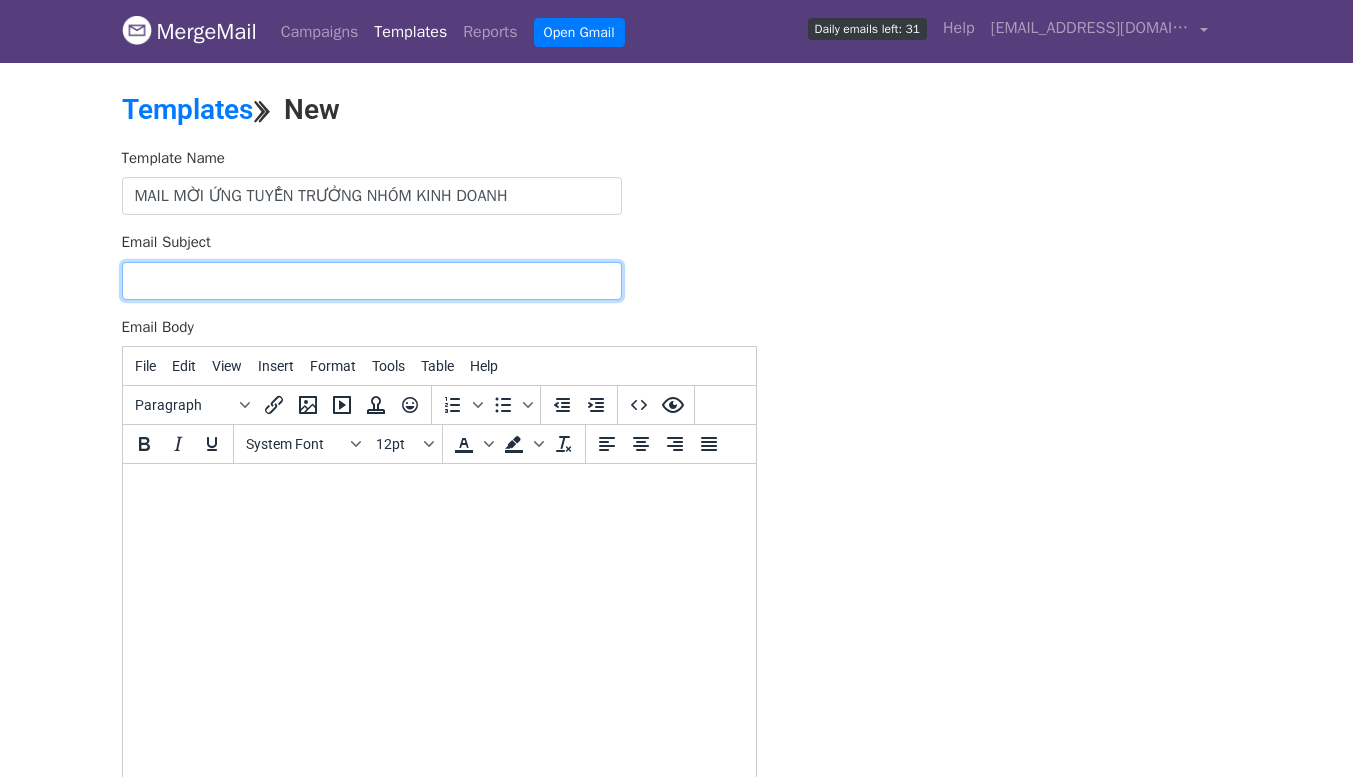 paste on "[LANGMASTER] THƯ MỜI ỨNG TUYỂN TRƯỞNG NHÓM KINH DOANH" 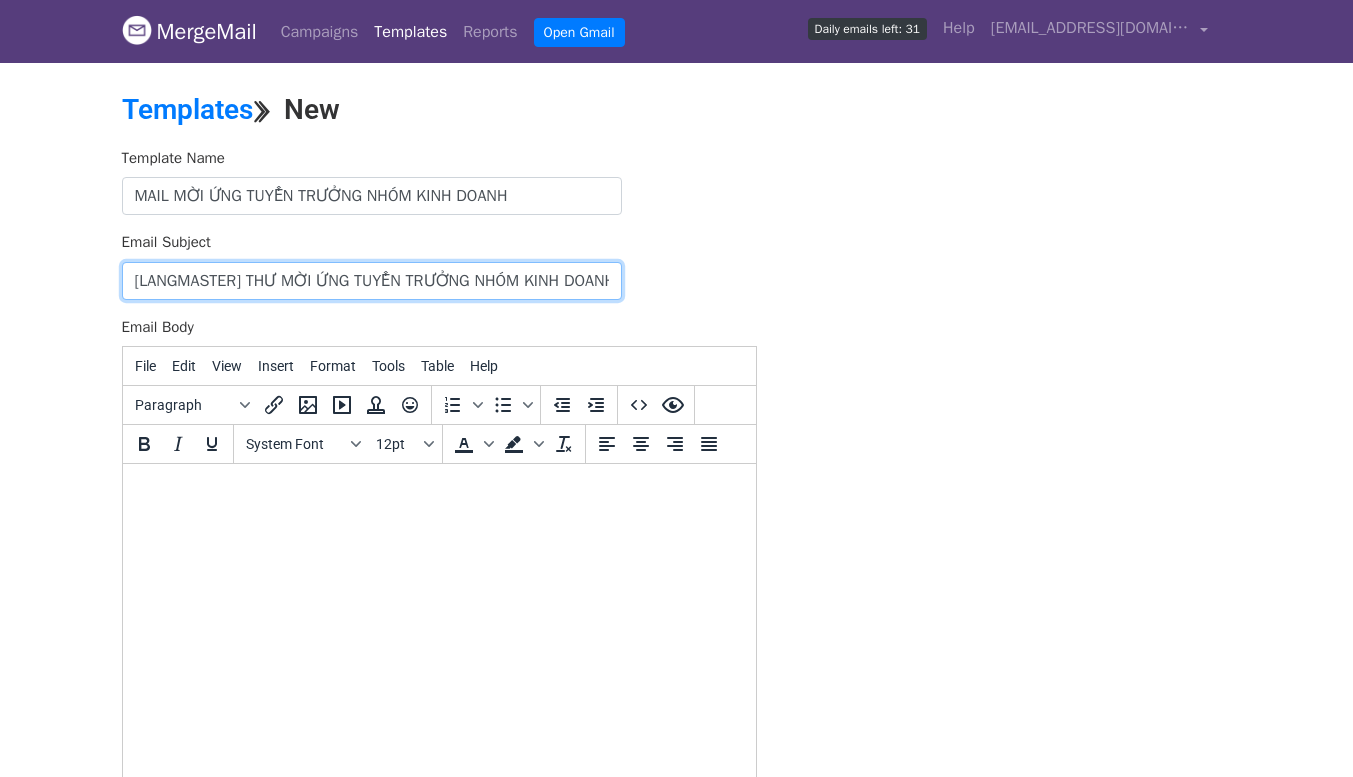scroll, scrollTop: 0, scrollLeft: 23, axis: horizontal 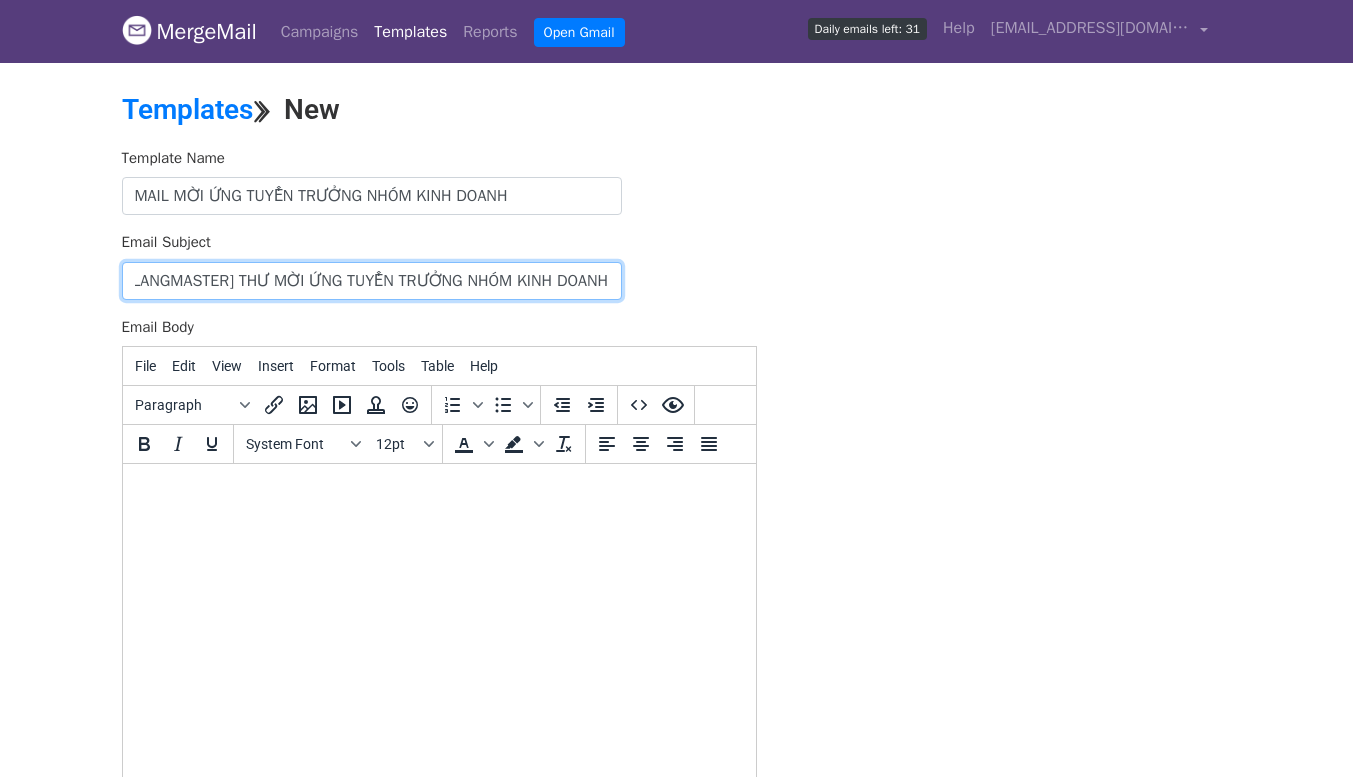 click on "[LANGMASTER] THƯ MỜI ỨNG TUYỂN TRƯỞNG NHÓM KINH DOANH" at bounding box center (372, 281) 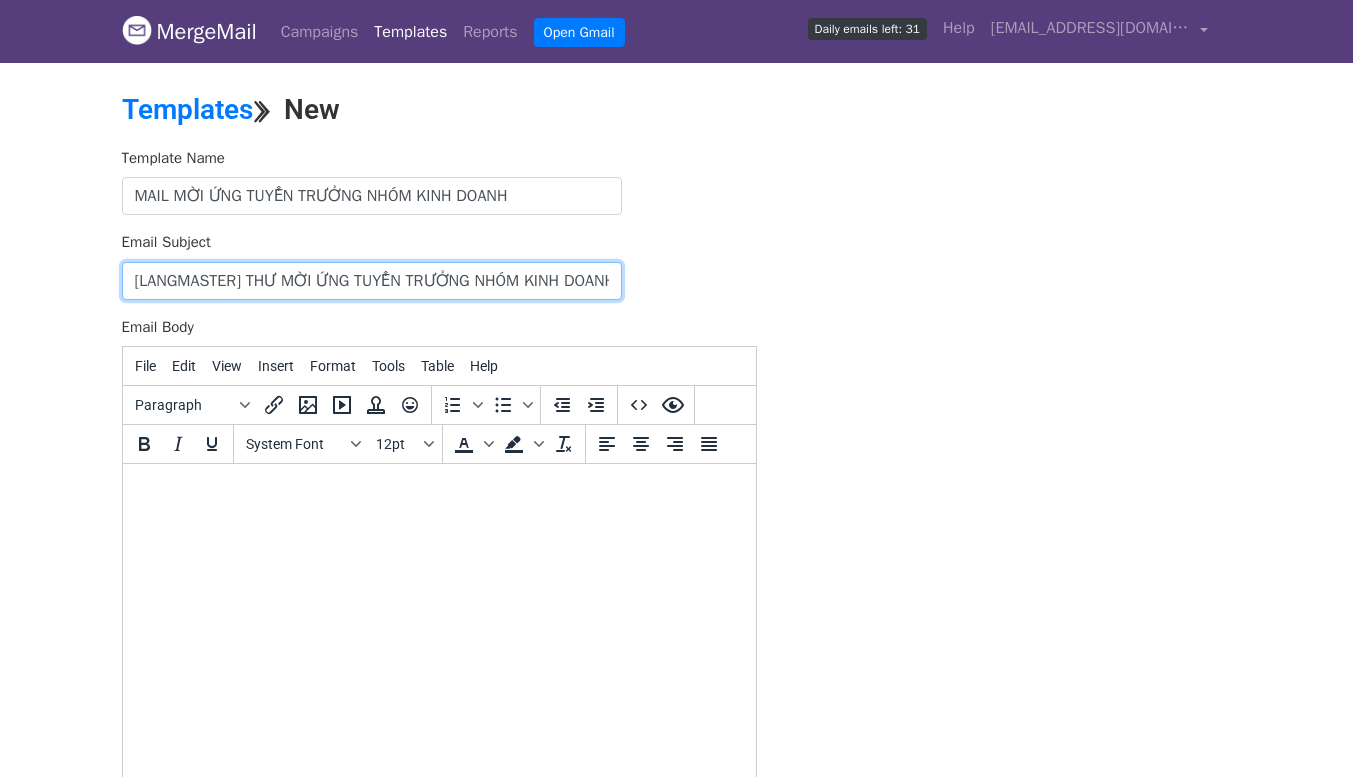 type on "[LANGMASTER] THƯ MỜI ỨNG TUYỂN TRƯỞNG NHÓM KINH DOANH" 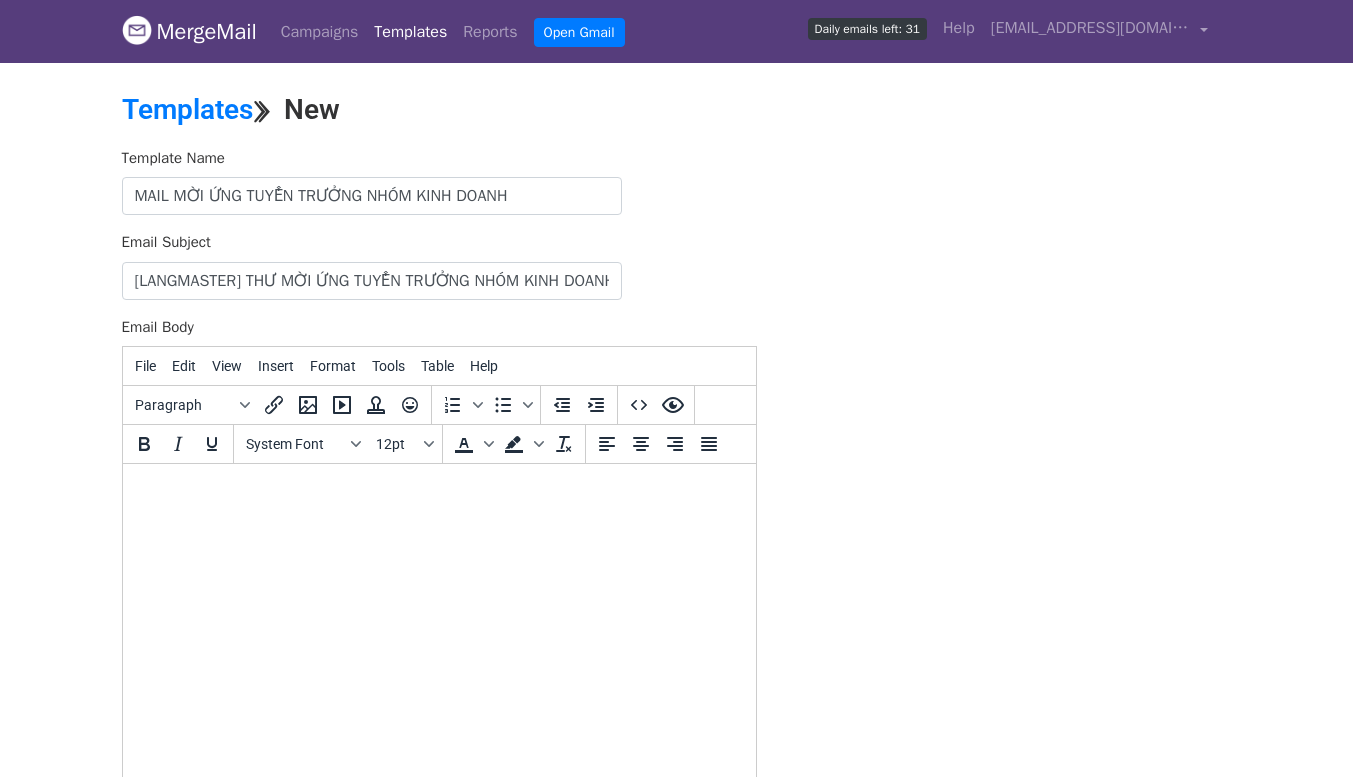 click at bounding box center [438, 491] 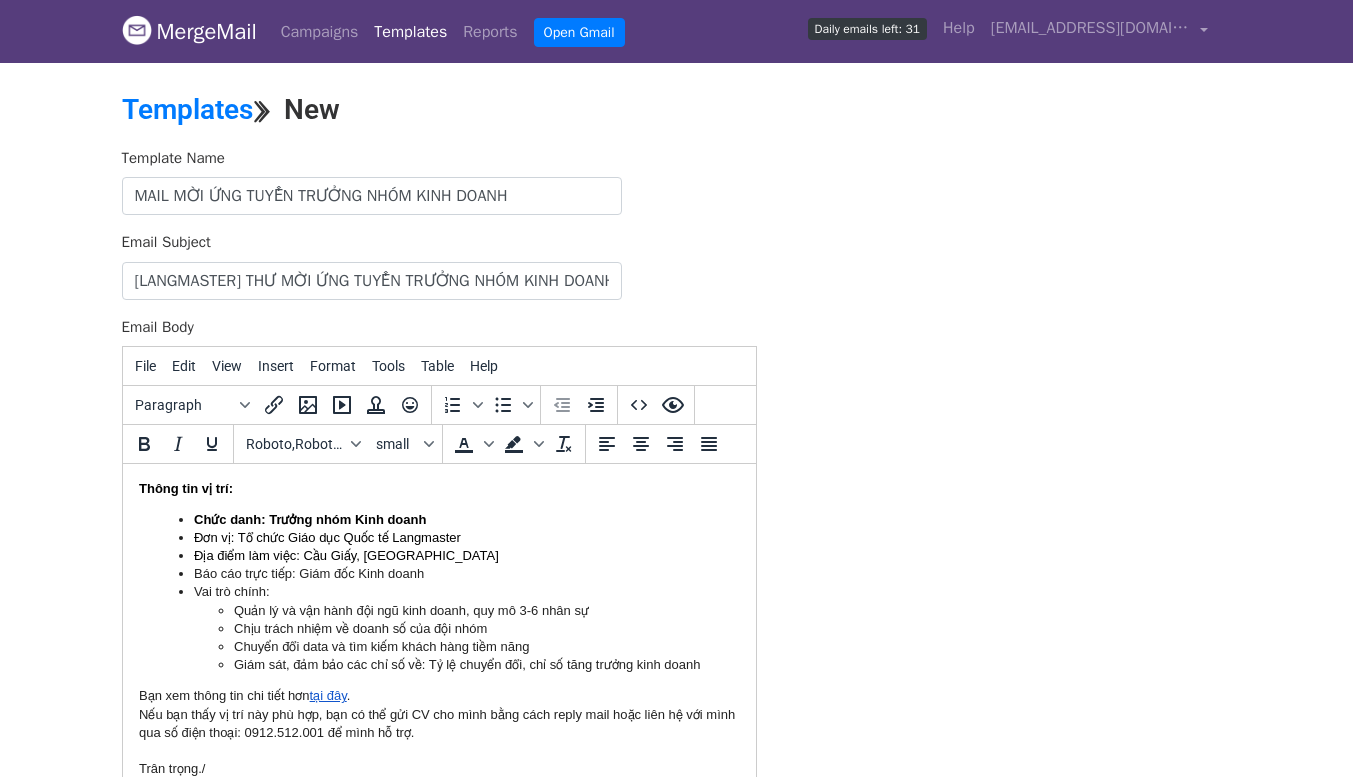 scroll, scrollTop: 0, scrollLeft: 0, axis: both 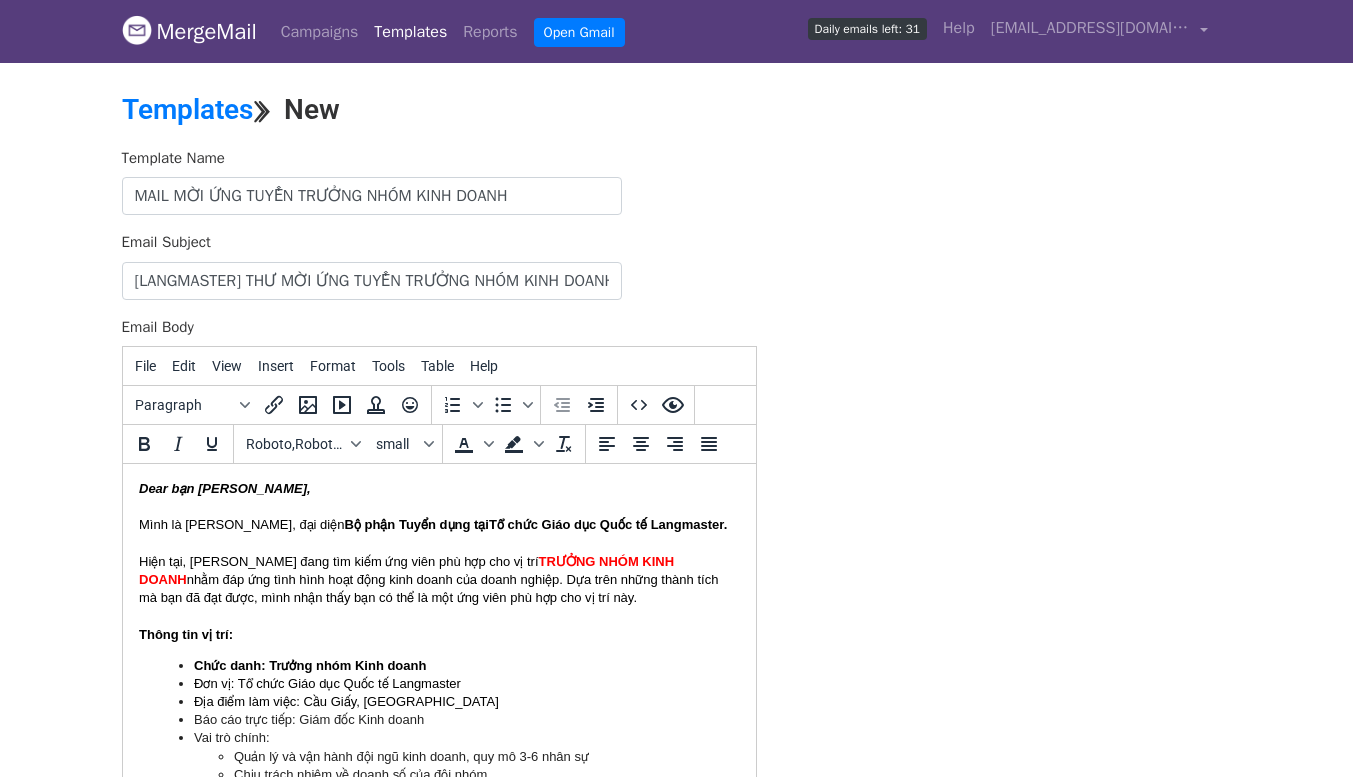 click on "Dear bạn Trần Cúc Phương," at bounding box center (224, 488) 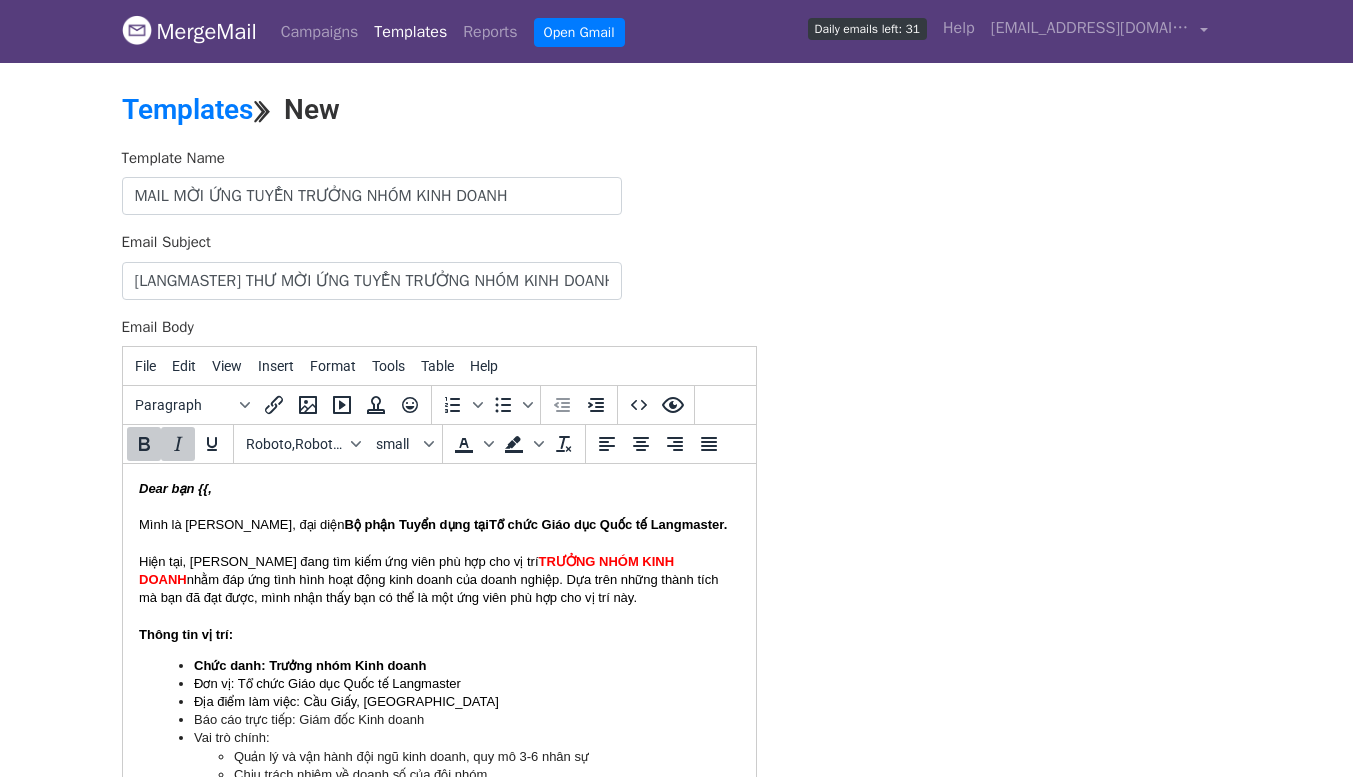 click on "Bộ phận Tuyển dụng tại" at bounding box center (415, 524) 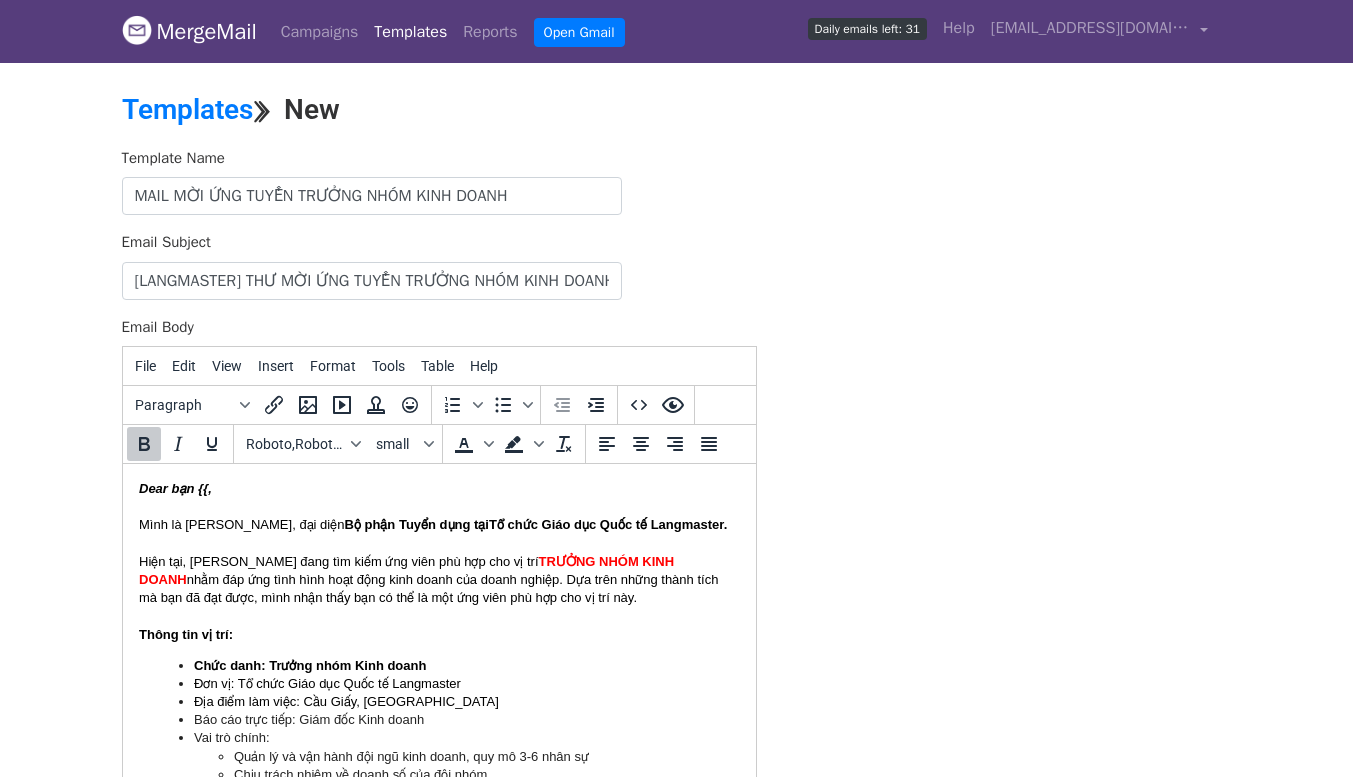 click on "Dear bạn {{," at bounding box center [174, 488] 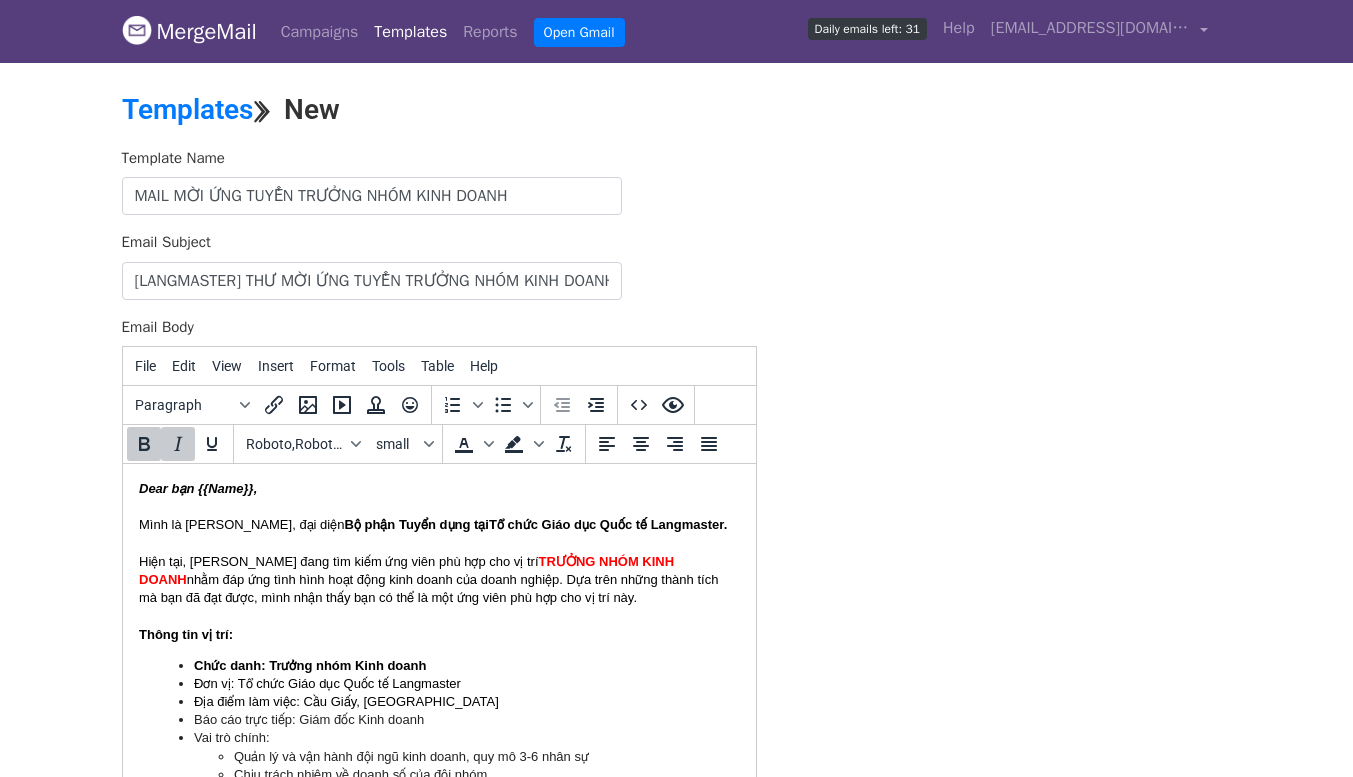 click on "nhằm đáp ứng tình hình hoạt động kinh doanh của doanh nghiệp. Dựa trên những thành tích mà bạn đã đạt được, mình nhận thấy bạn có thể là một ứng viên phù hợp cho vị trí này." at bounding box center (427, 588) 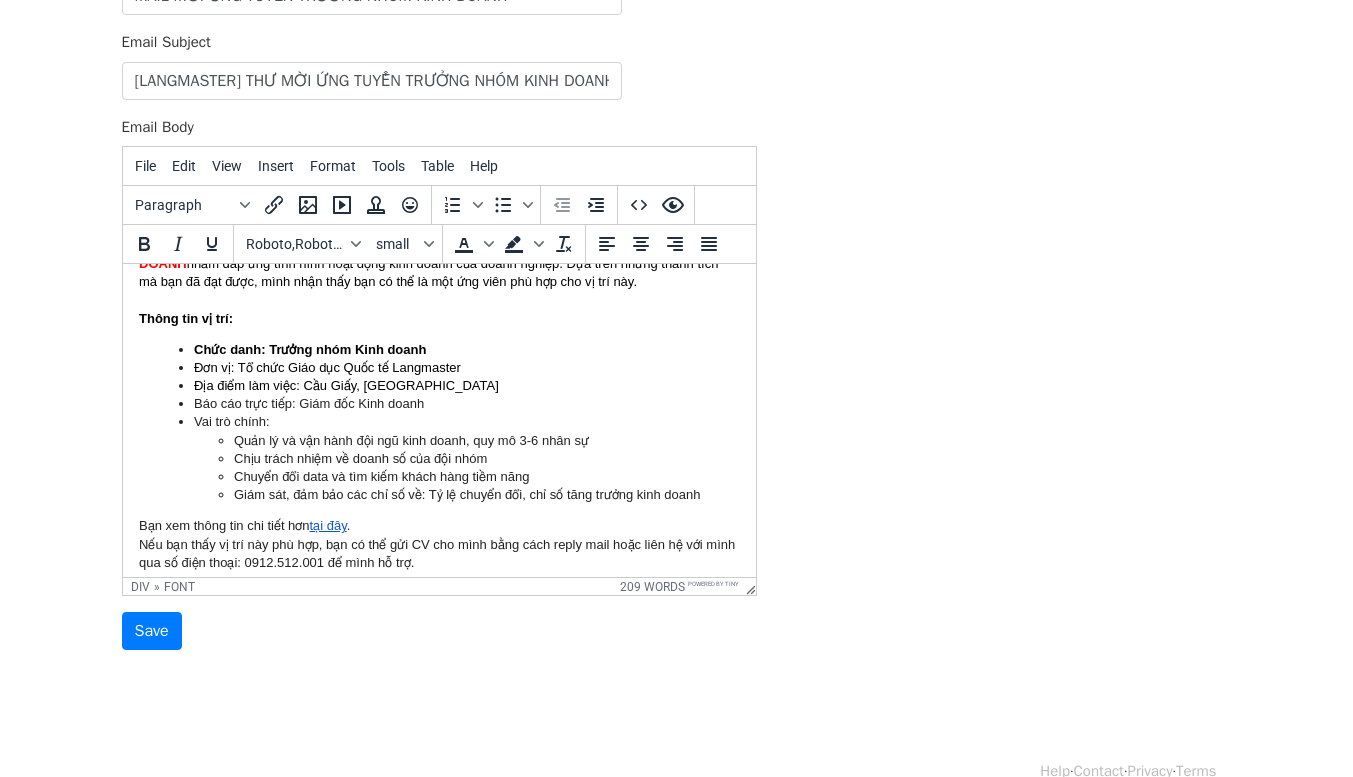 scroll, scrollTop: 163, scrollLeft: 0, axis: vertical 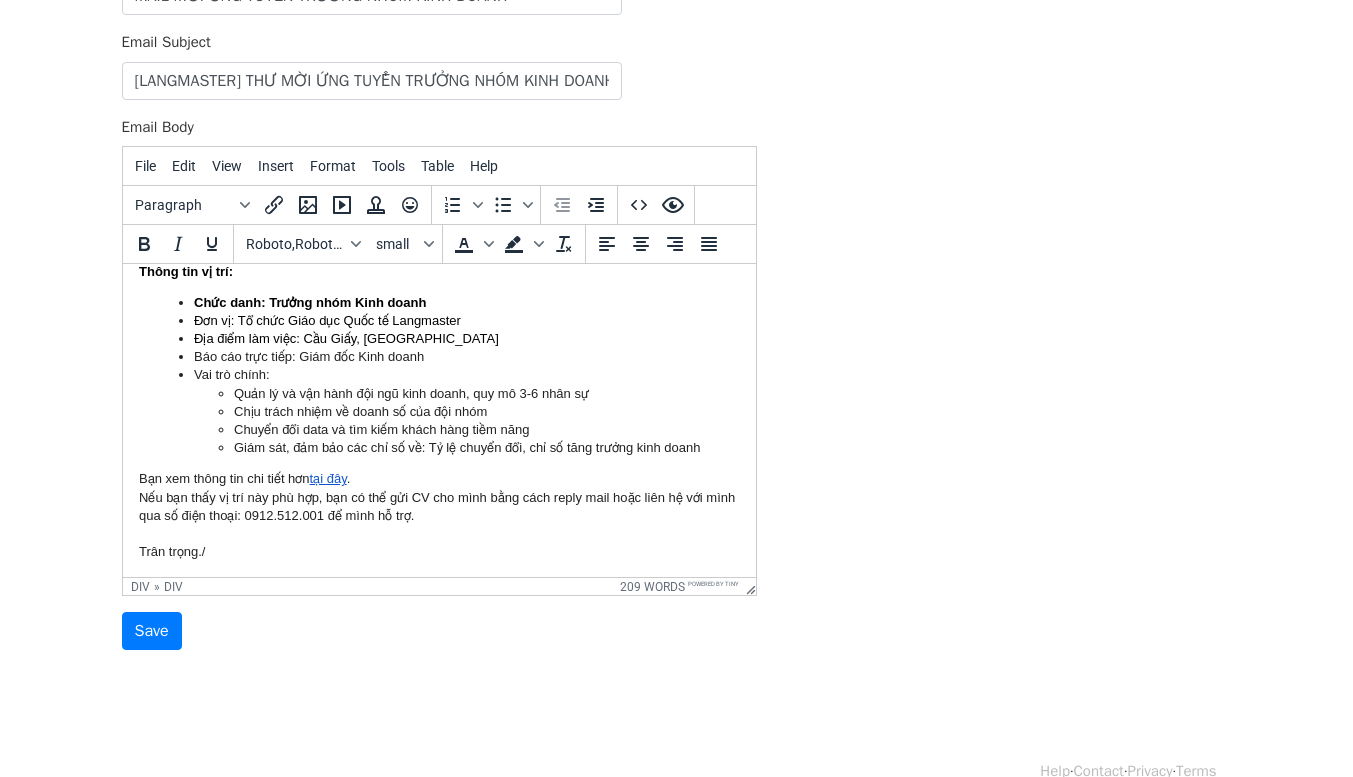 click on "Trân trọng./" at bounding box center [438, 552] 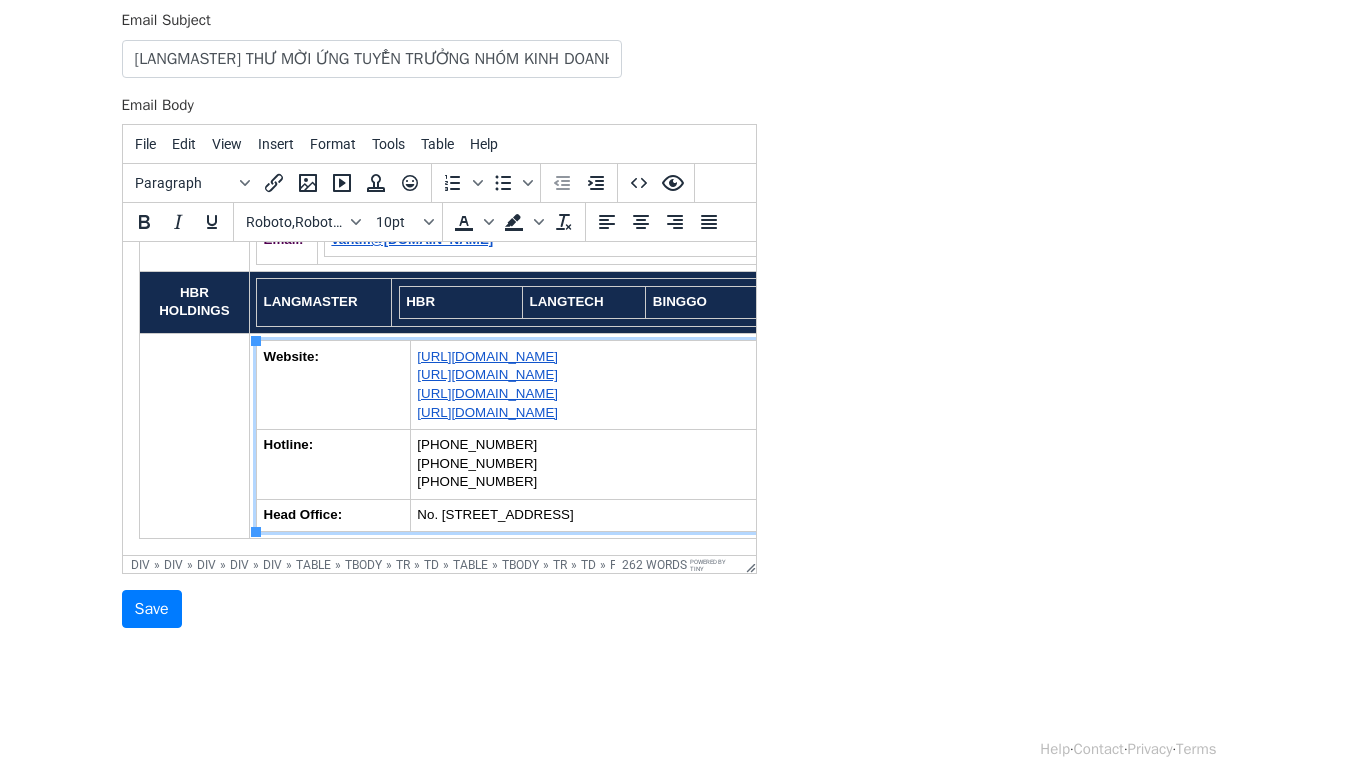 scroll, scrollTop: 234, scrollLeft: 0, axis: vertical 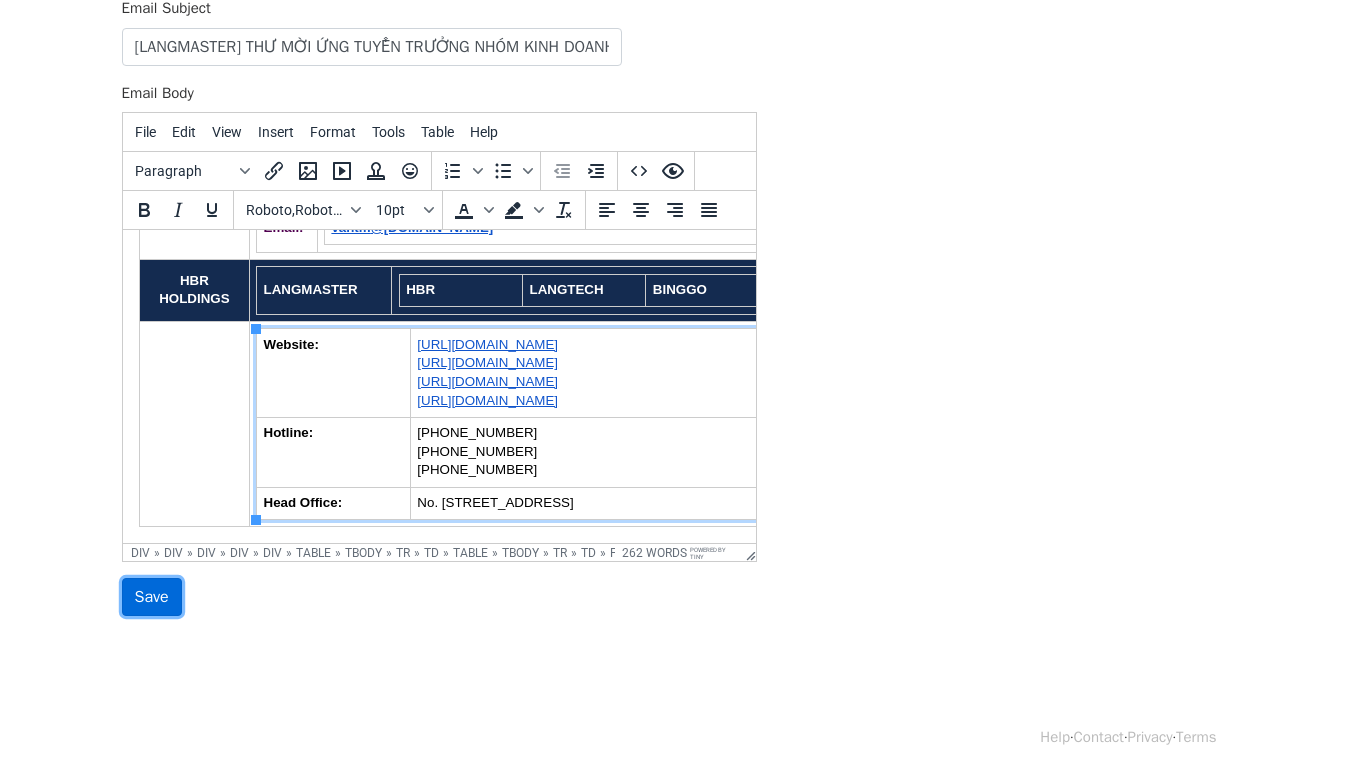 click on "Save" at bounding box center (152, 597) 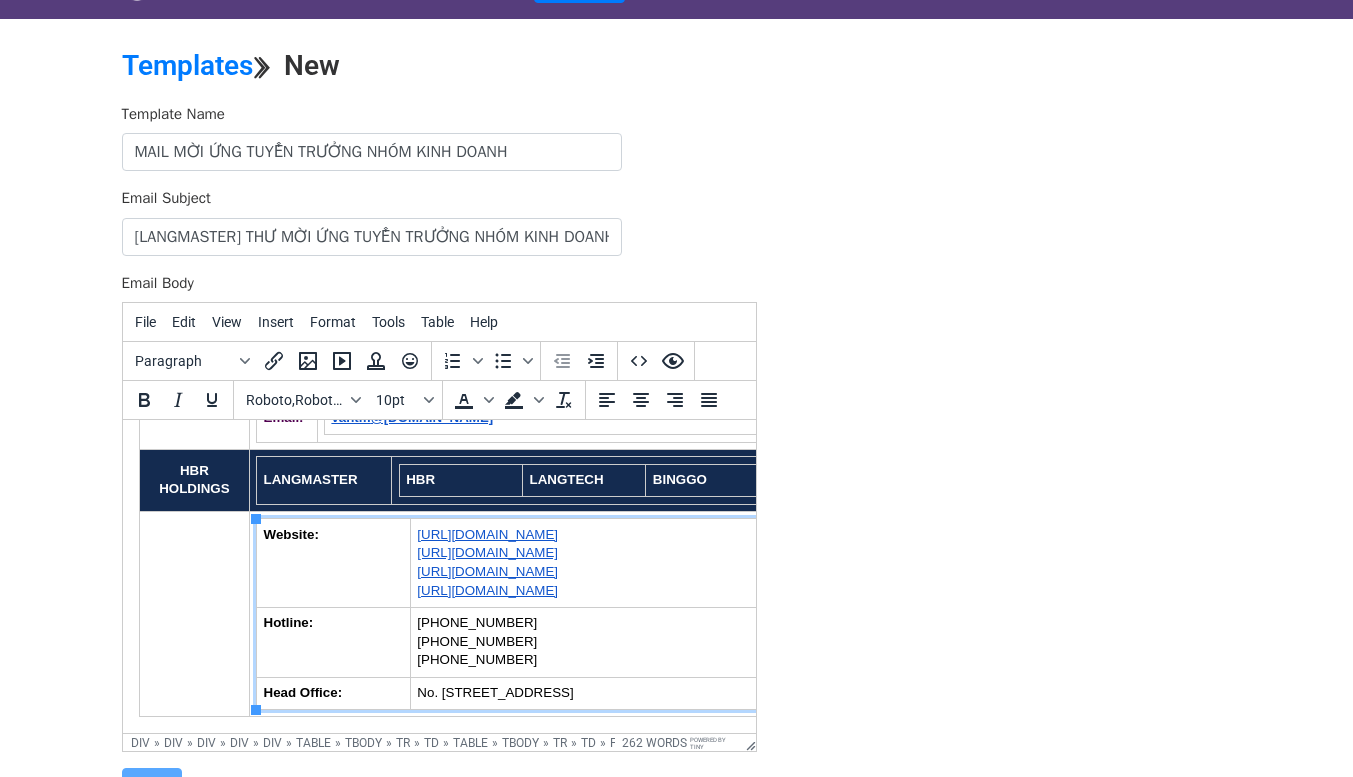 scroll, scrollTop: 0, scrollLeft: 0, axis: both 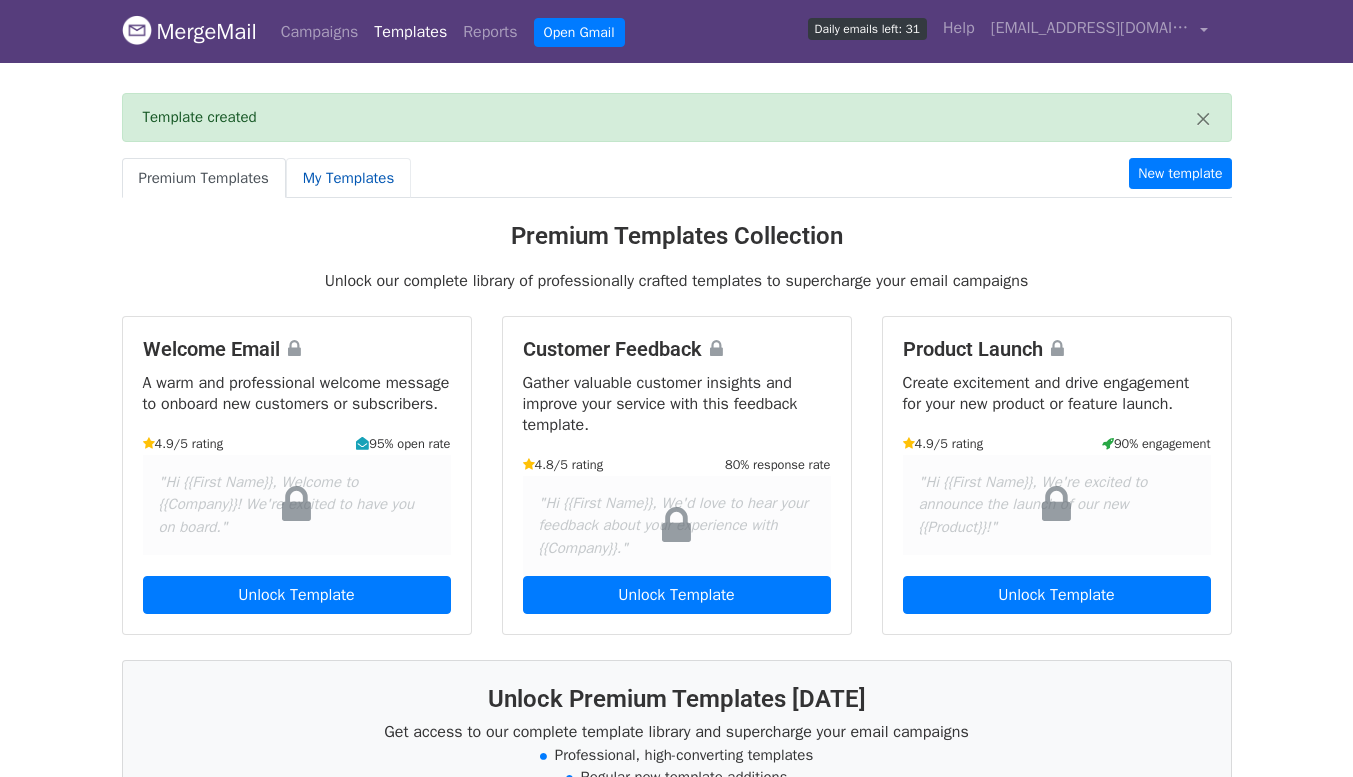 click on "My Templates" at bounding box center [348, 178] 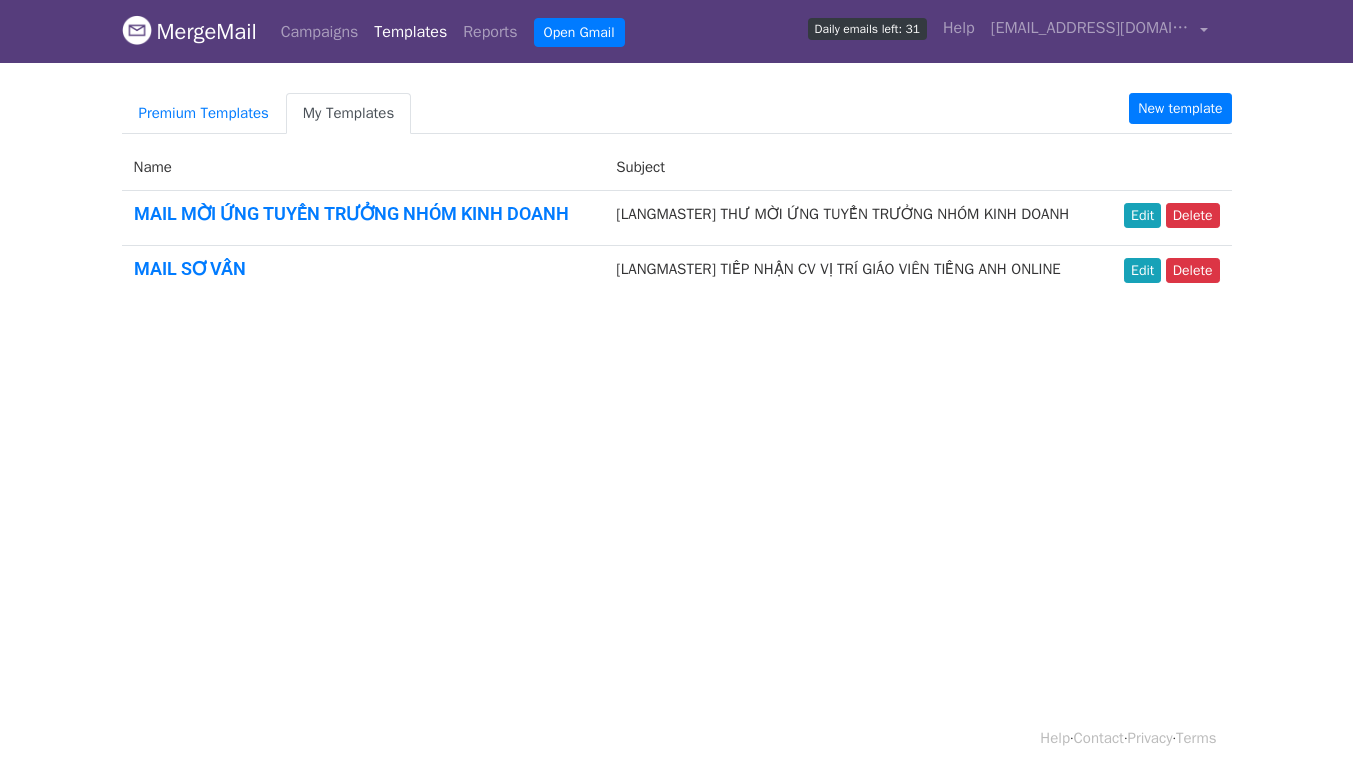 scroll, scrollTop: 0, scrollLeft: 0, axis: both 